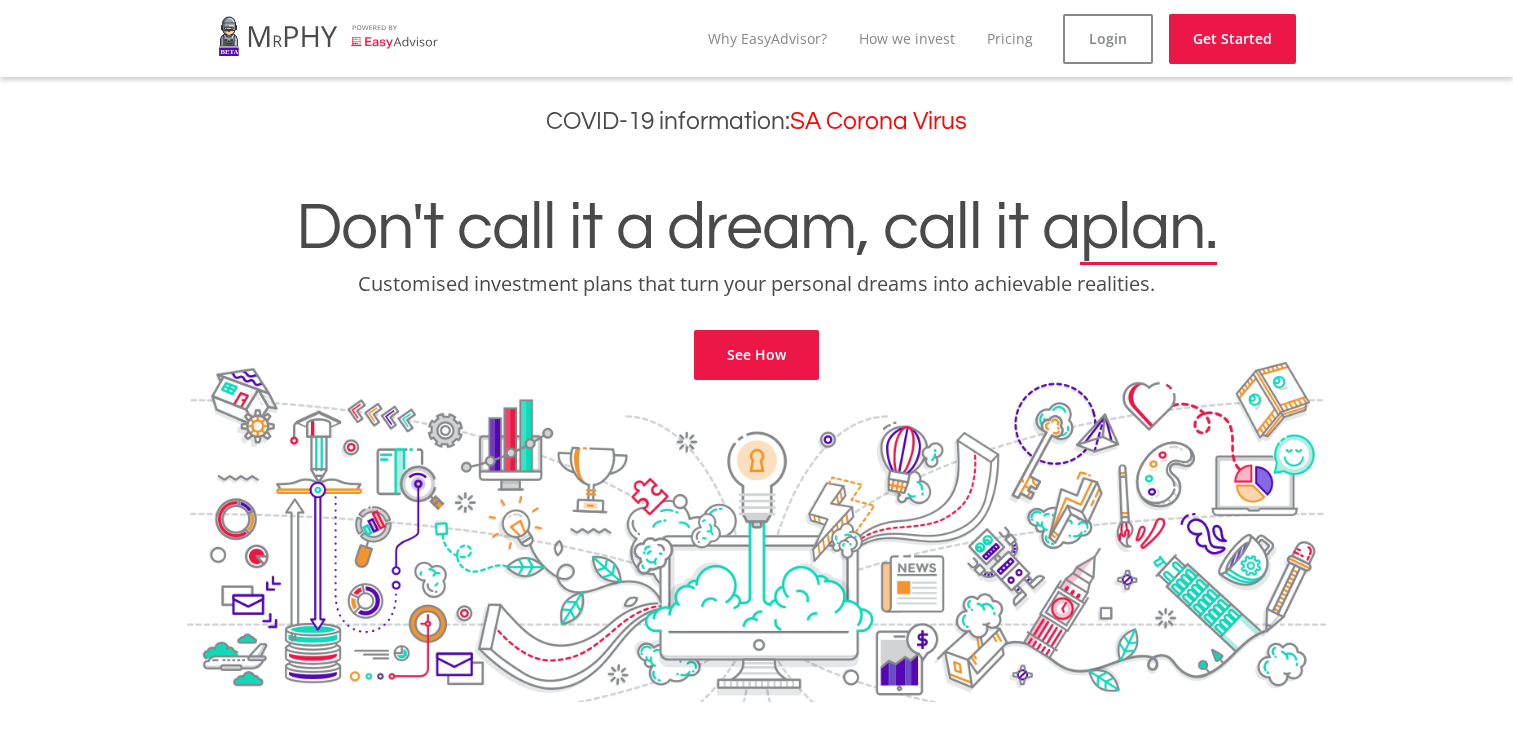 scroll, scrollTop: 0, scrollLeft: 0, axis: both 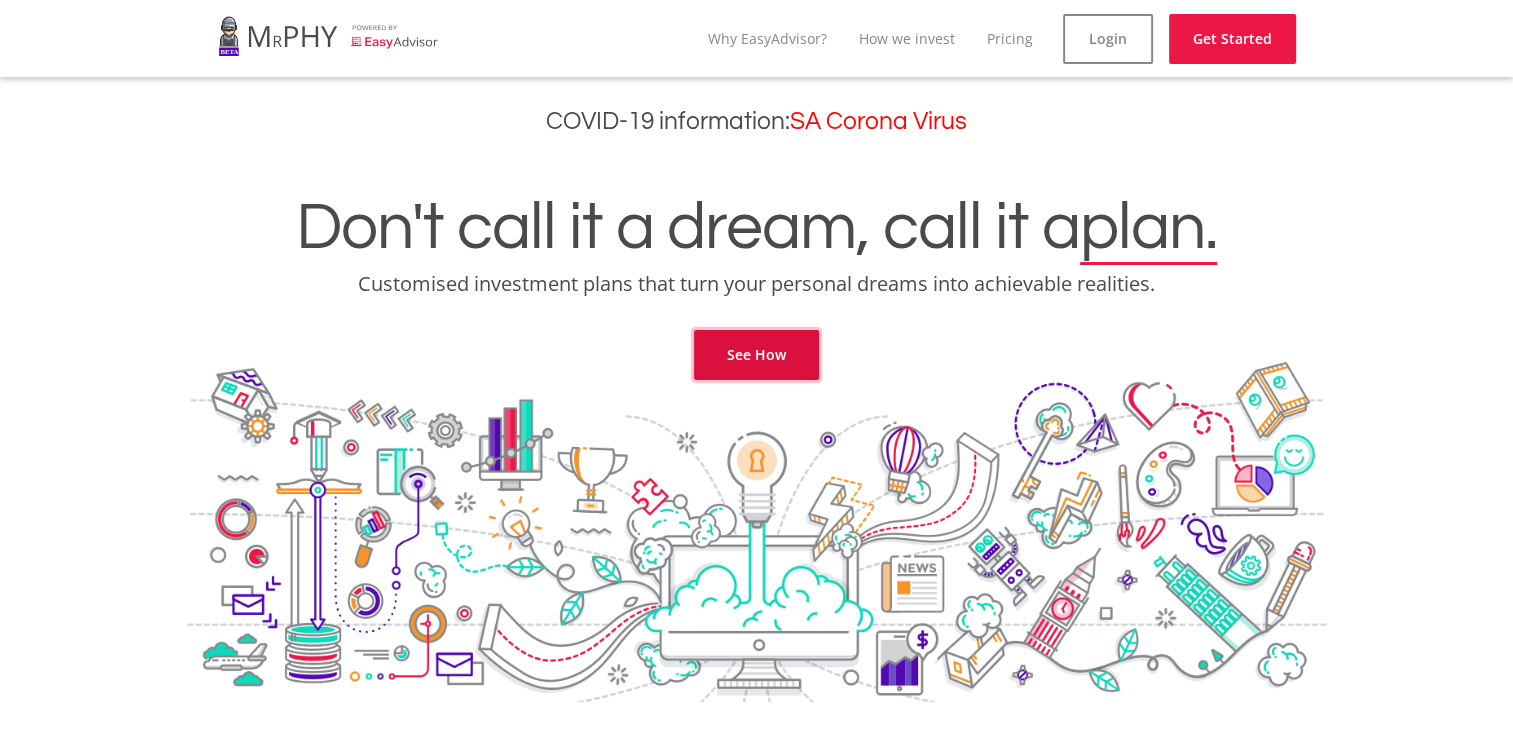 click on "See How" at bounding box center [756, 355] 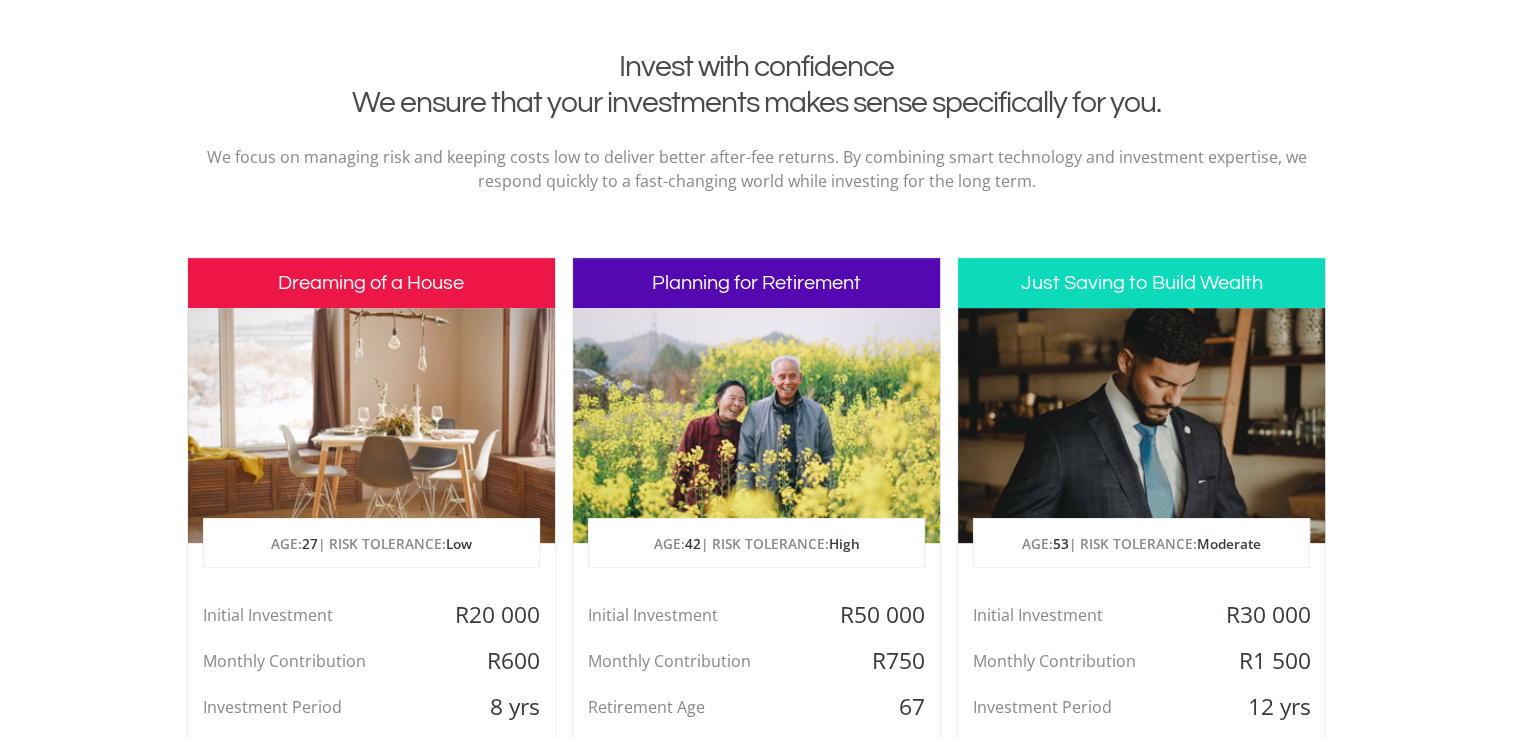 scroll, scrollTop: 812, scrollLeft: 0, axis: vertical 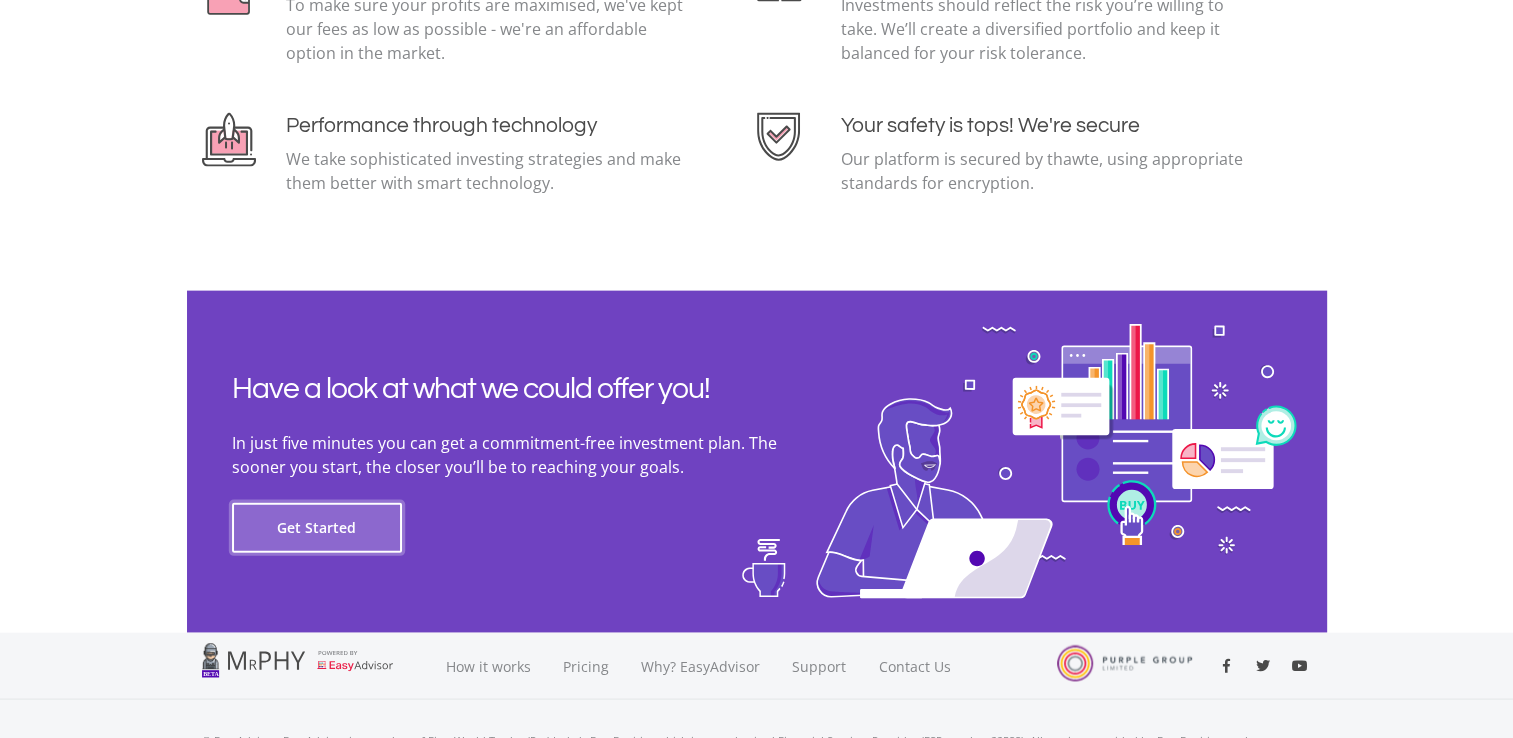 click on "Get Started" 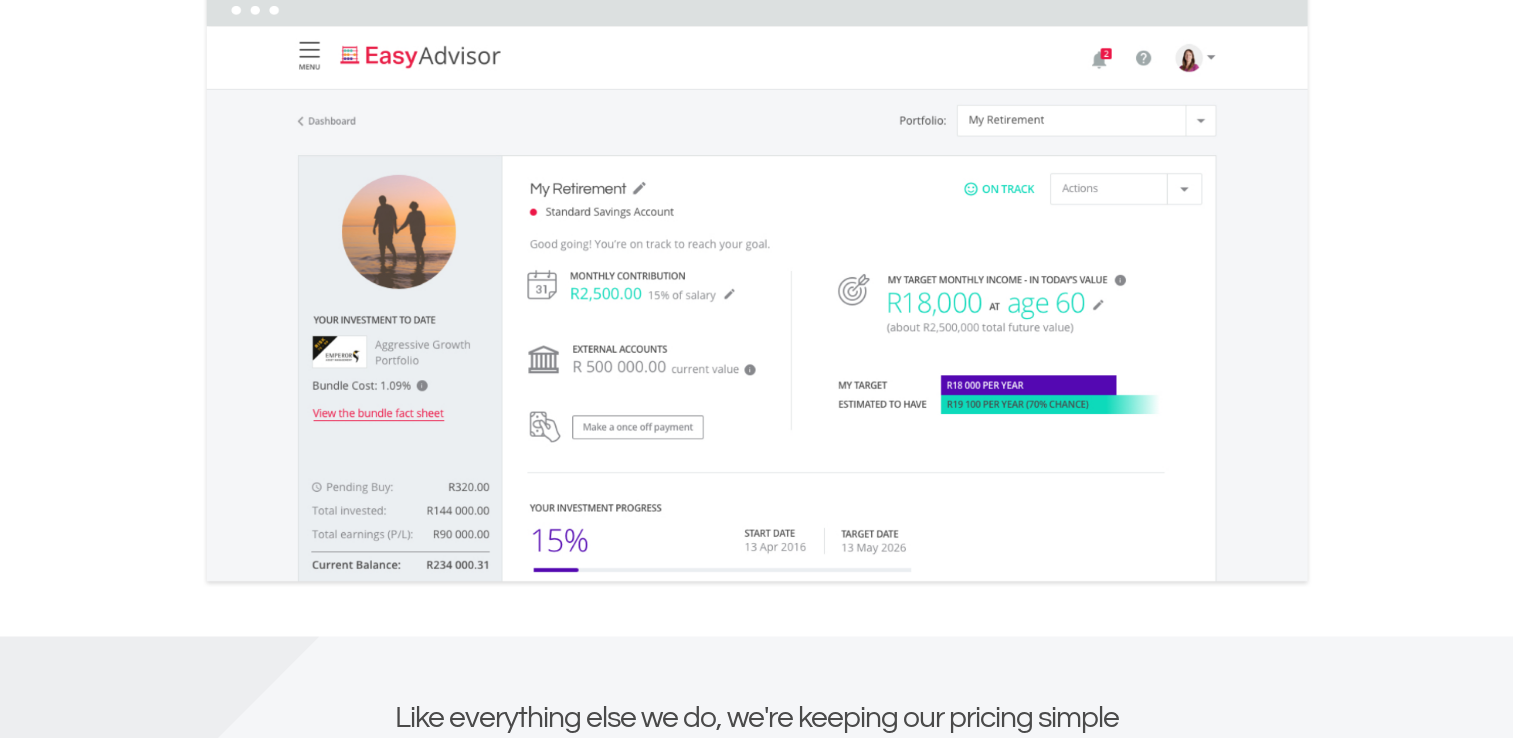 scroll, scrollTop: 2987, scrollLeft: 0, axis: vertical 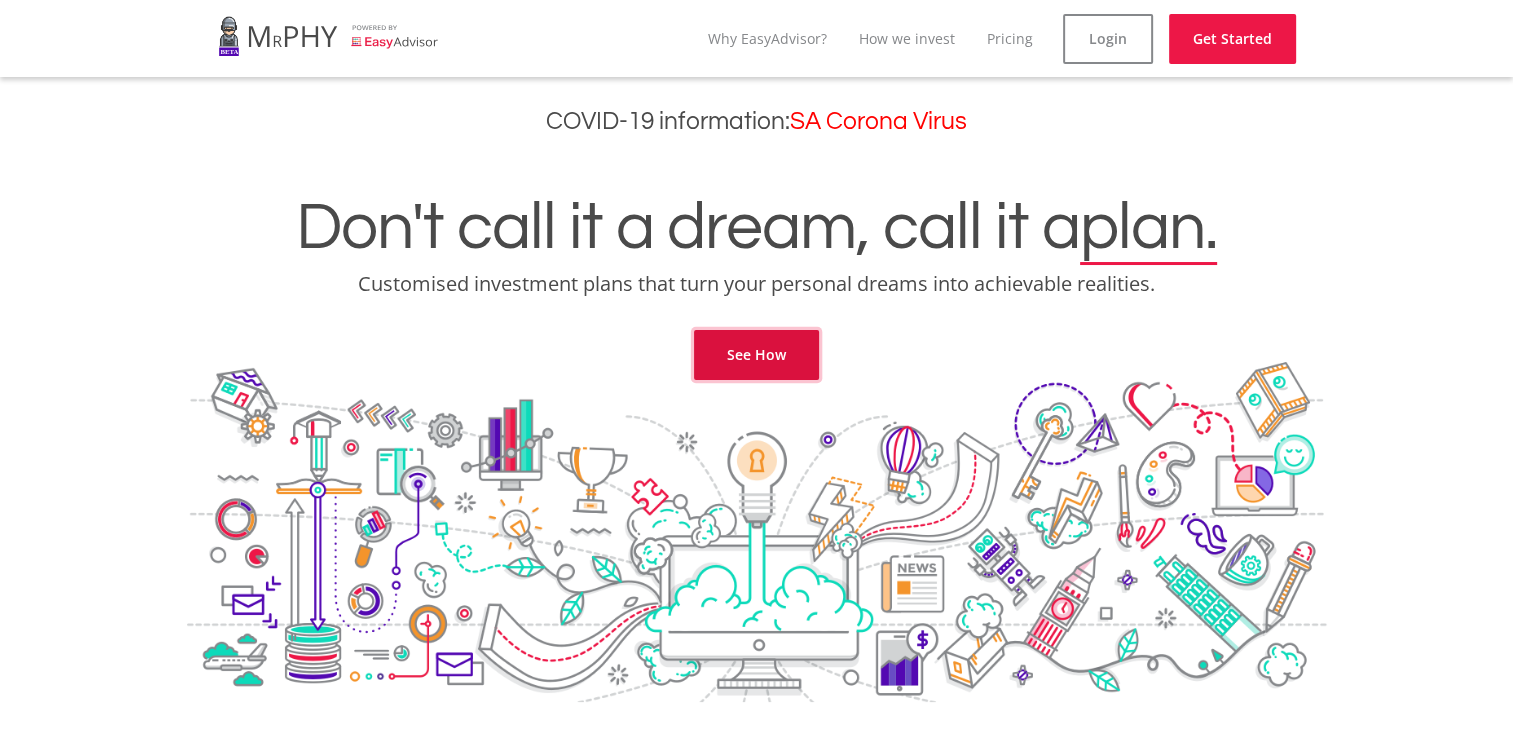 click on "See How" at bounding box center [756, 355] 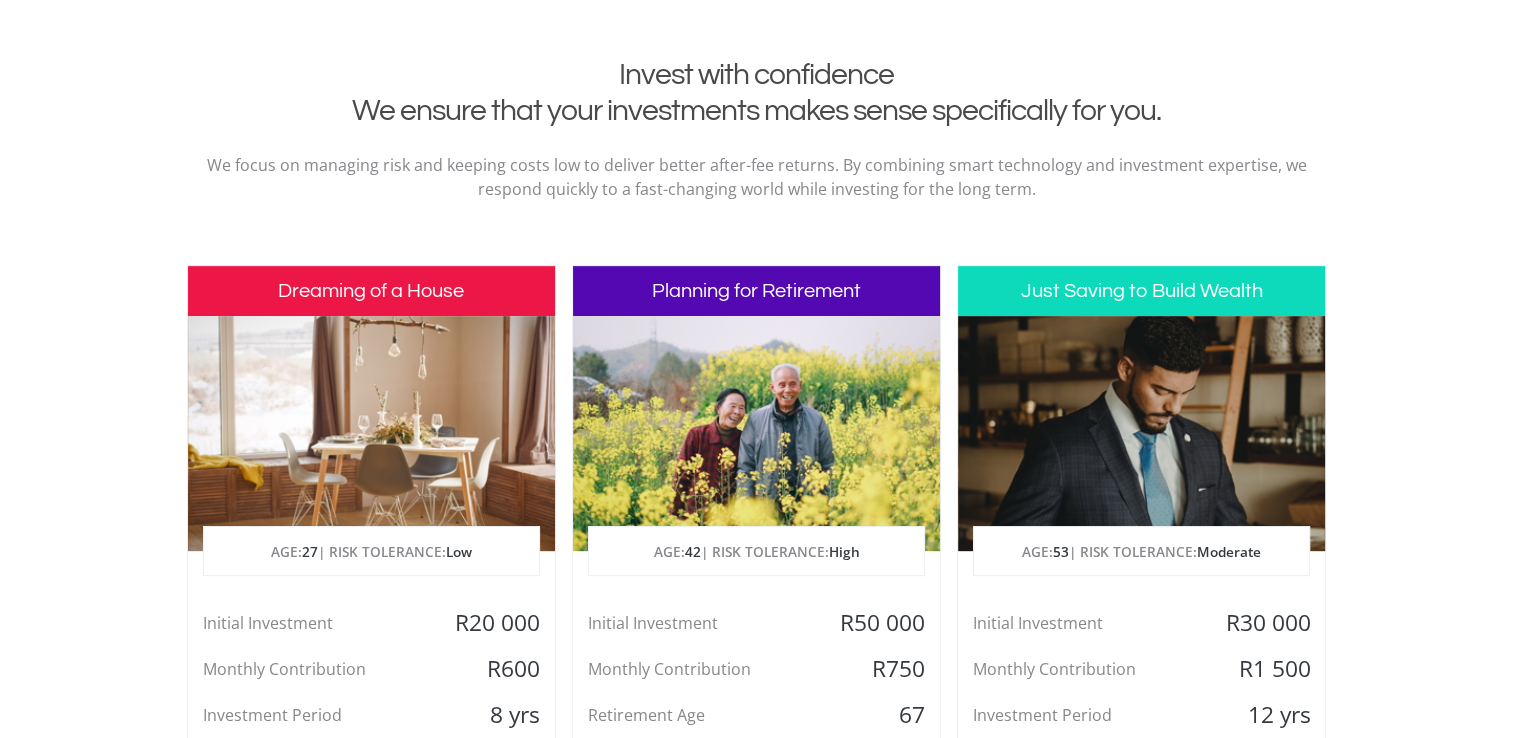 scroll, scrollTop: 812, scrollLeft: 0, axis: vertical 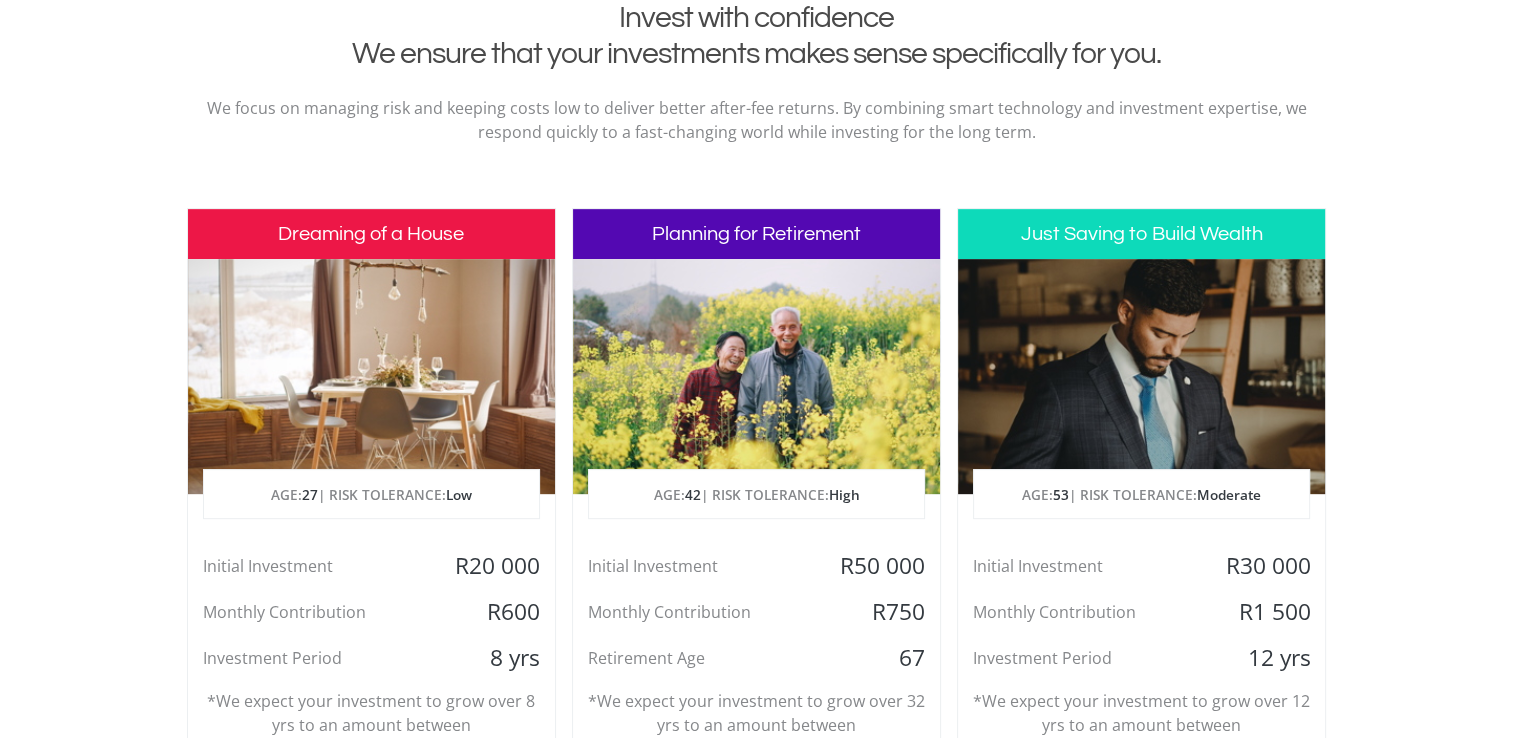 click on "Planning for Retirement" at bounding box center [756, 234] 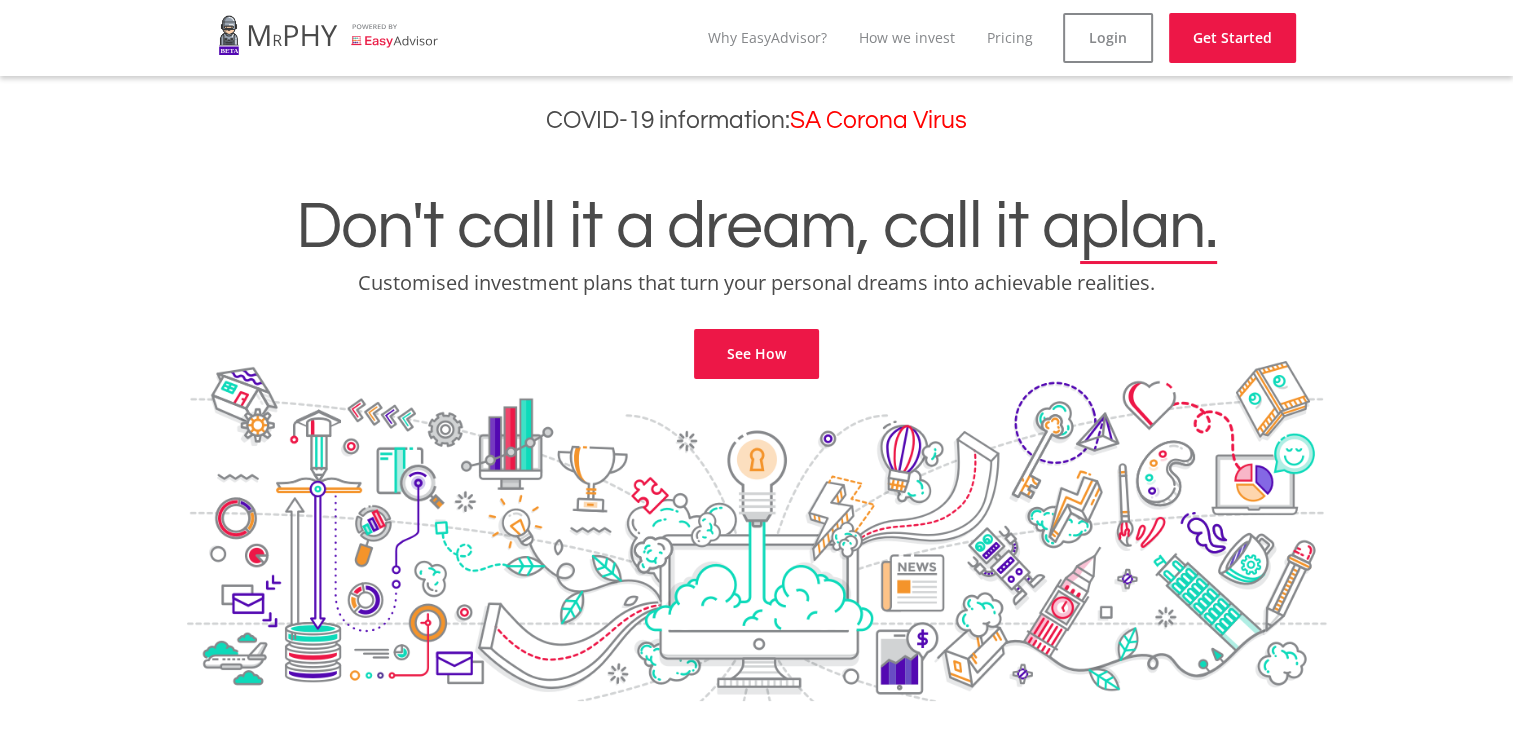scroll, scrollTop: 0, scrollLeft: 0, axis: both 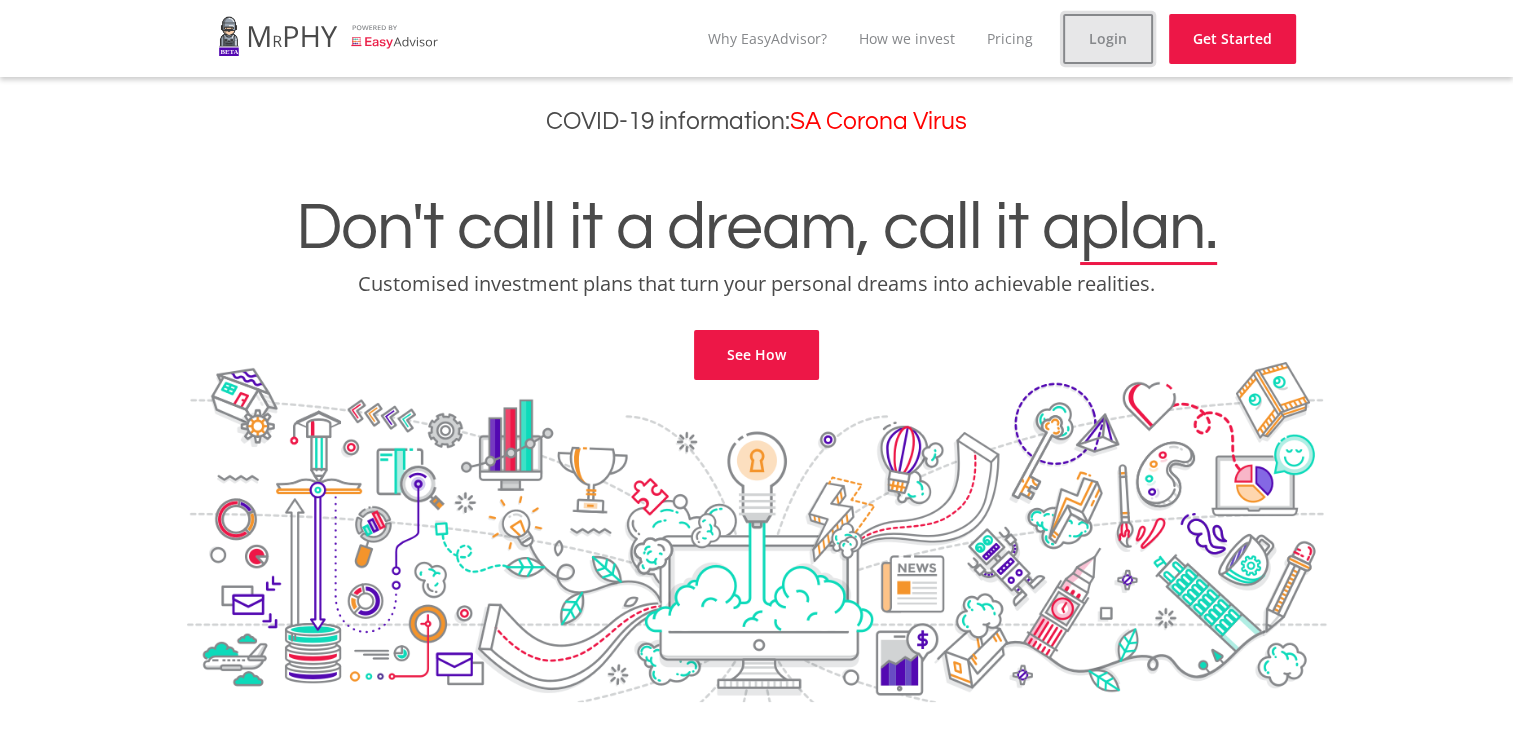 click on "Login" at bounding box center [1108, 39] 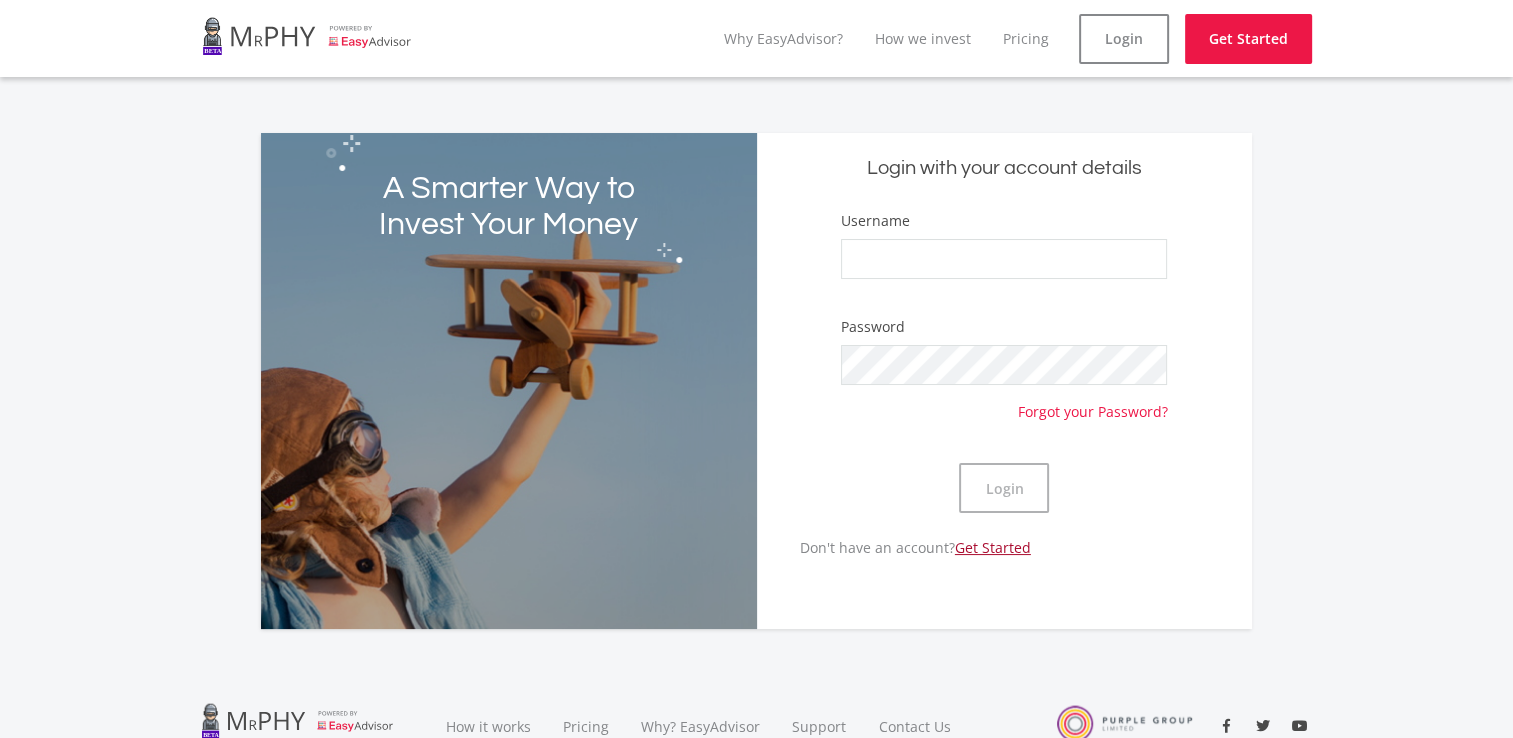 click on "Get Started" 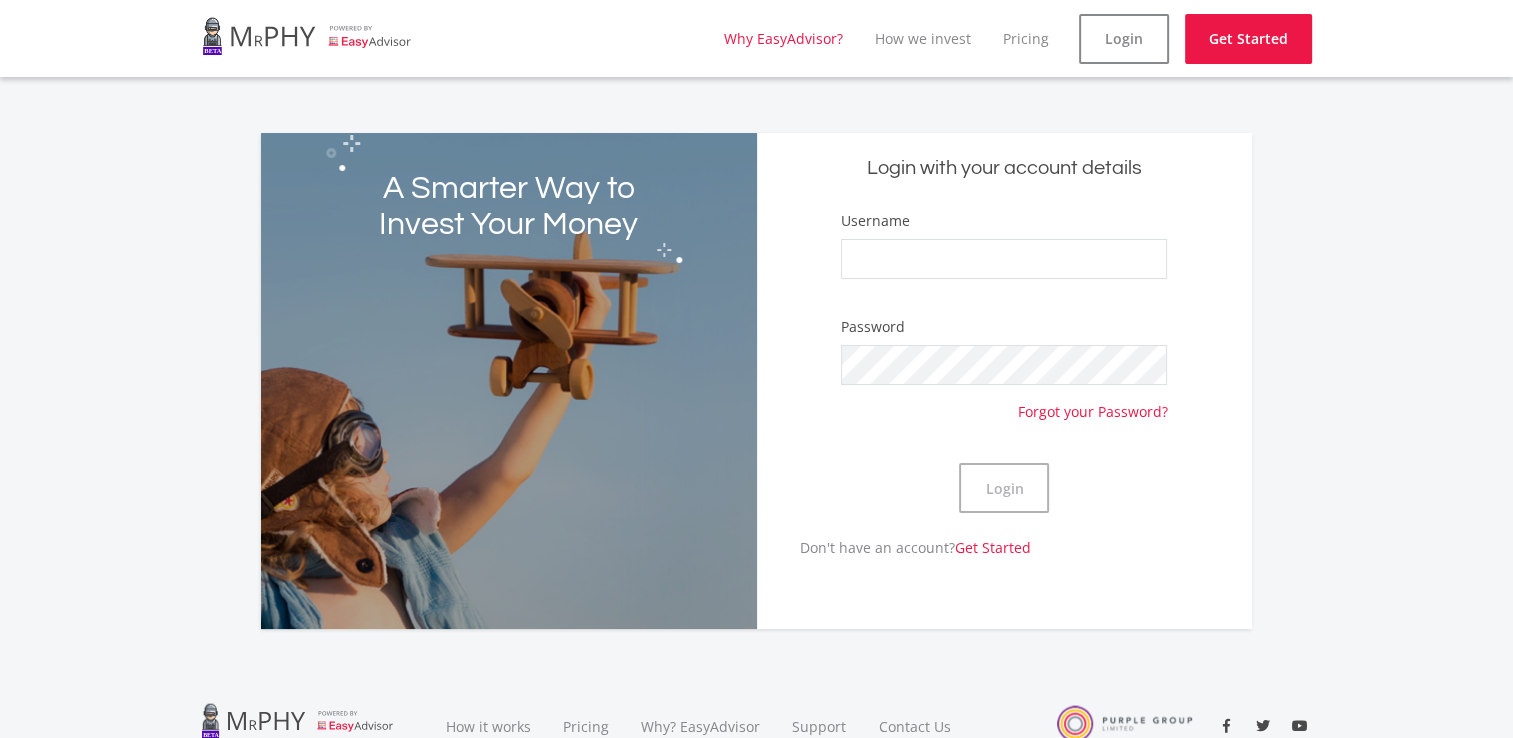 click on "Why EasyAdvisor?" at bounding box center (783, 38) 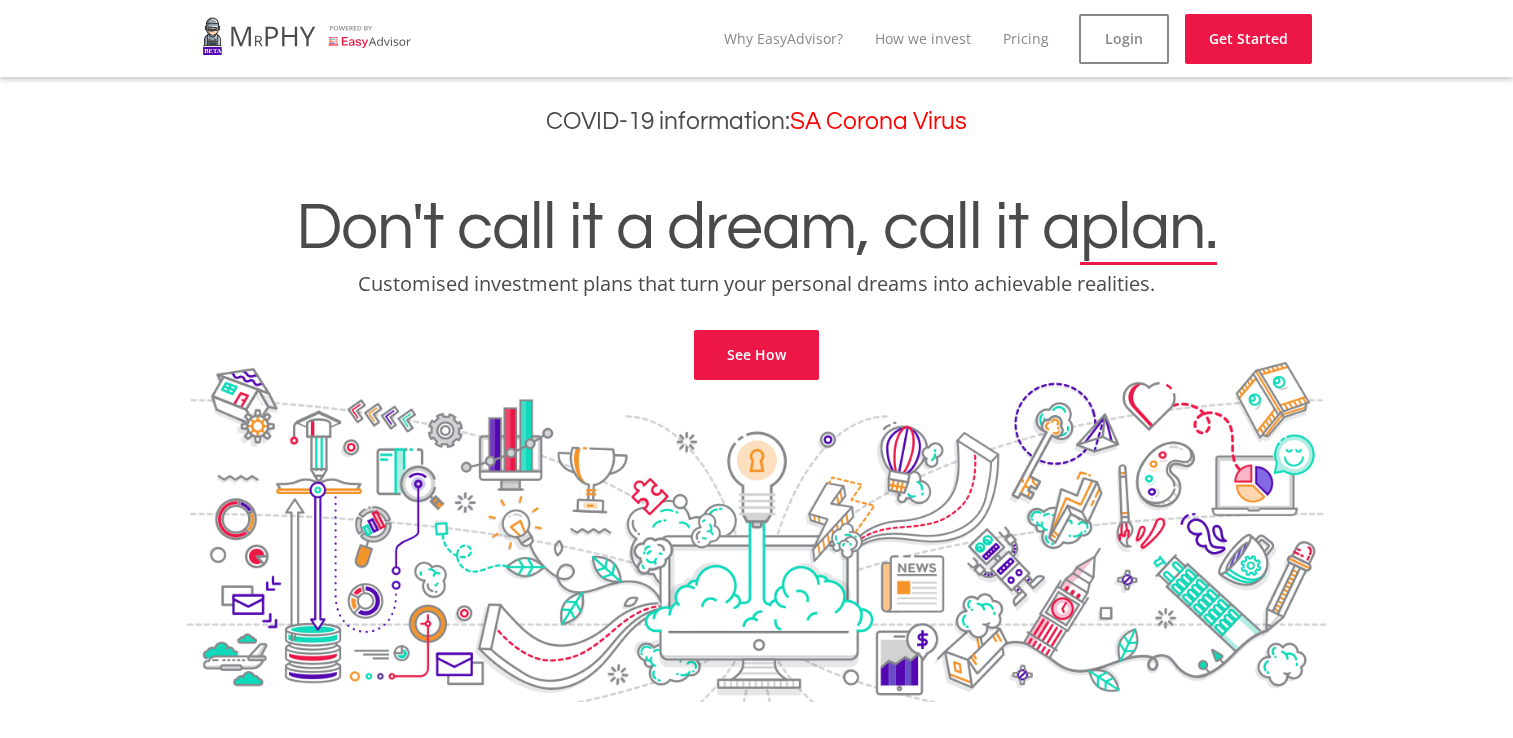 scroll, scrollTop: 4228, scrollLeft: 0, axis: vertical 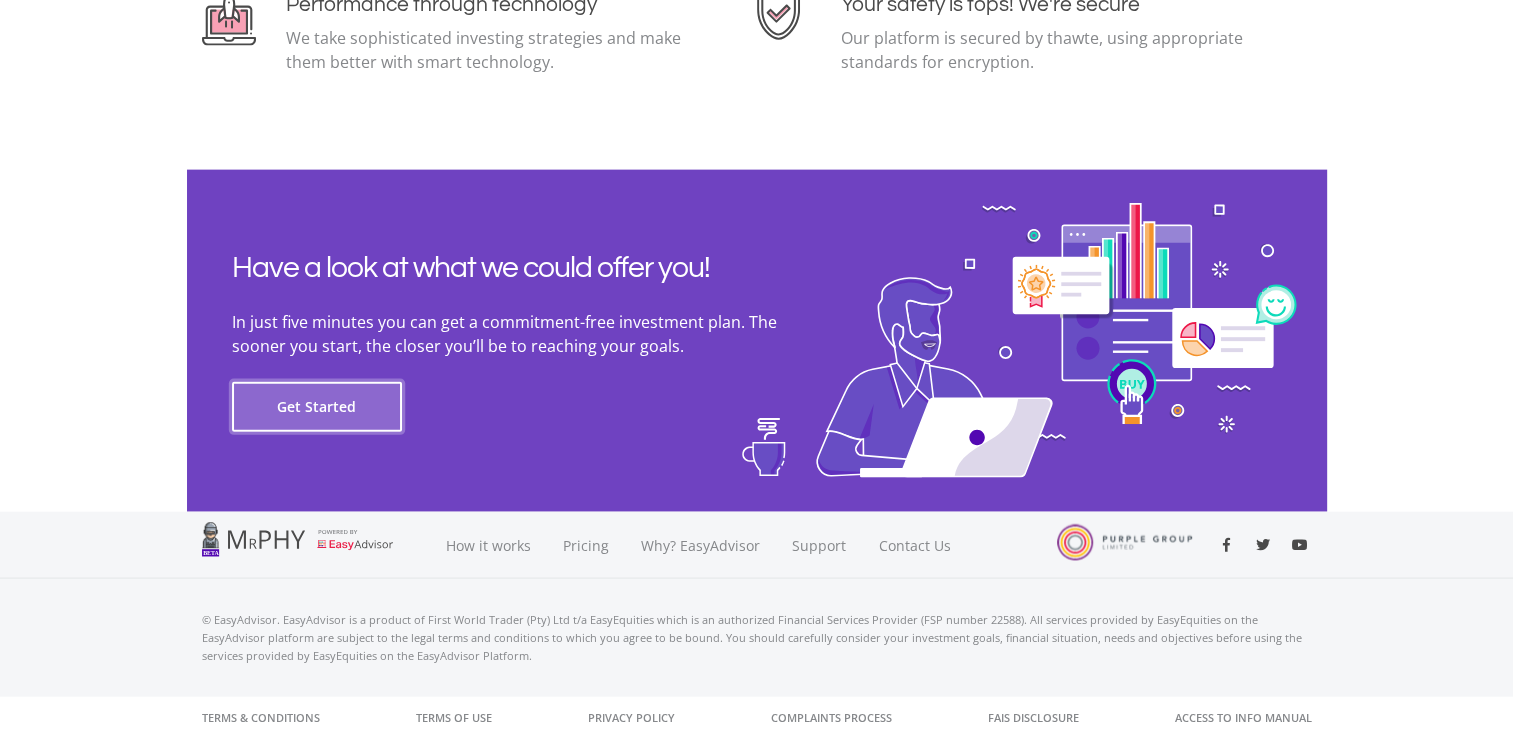 click on "Get Started" 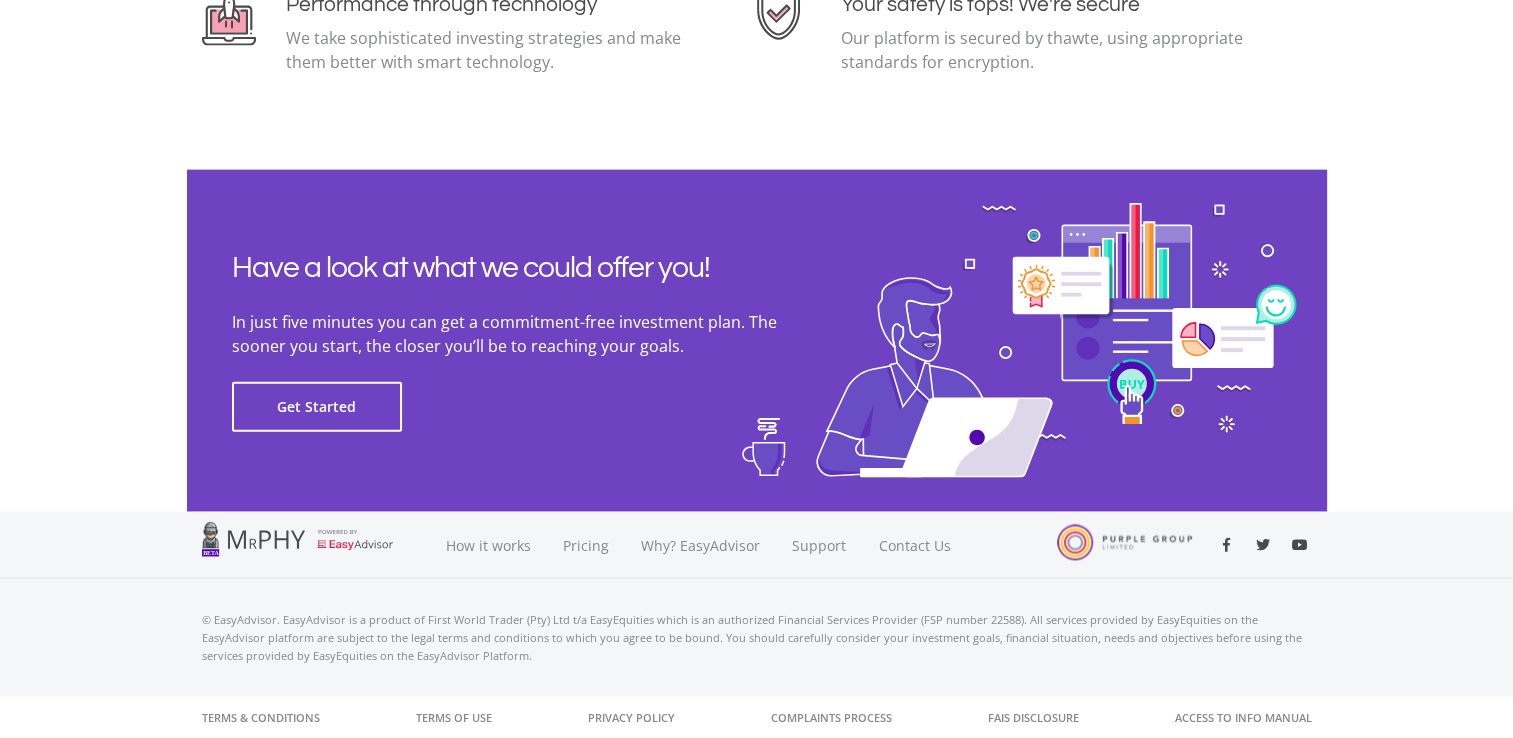 click 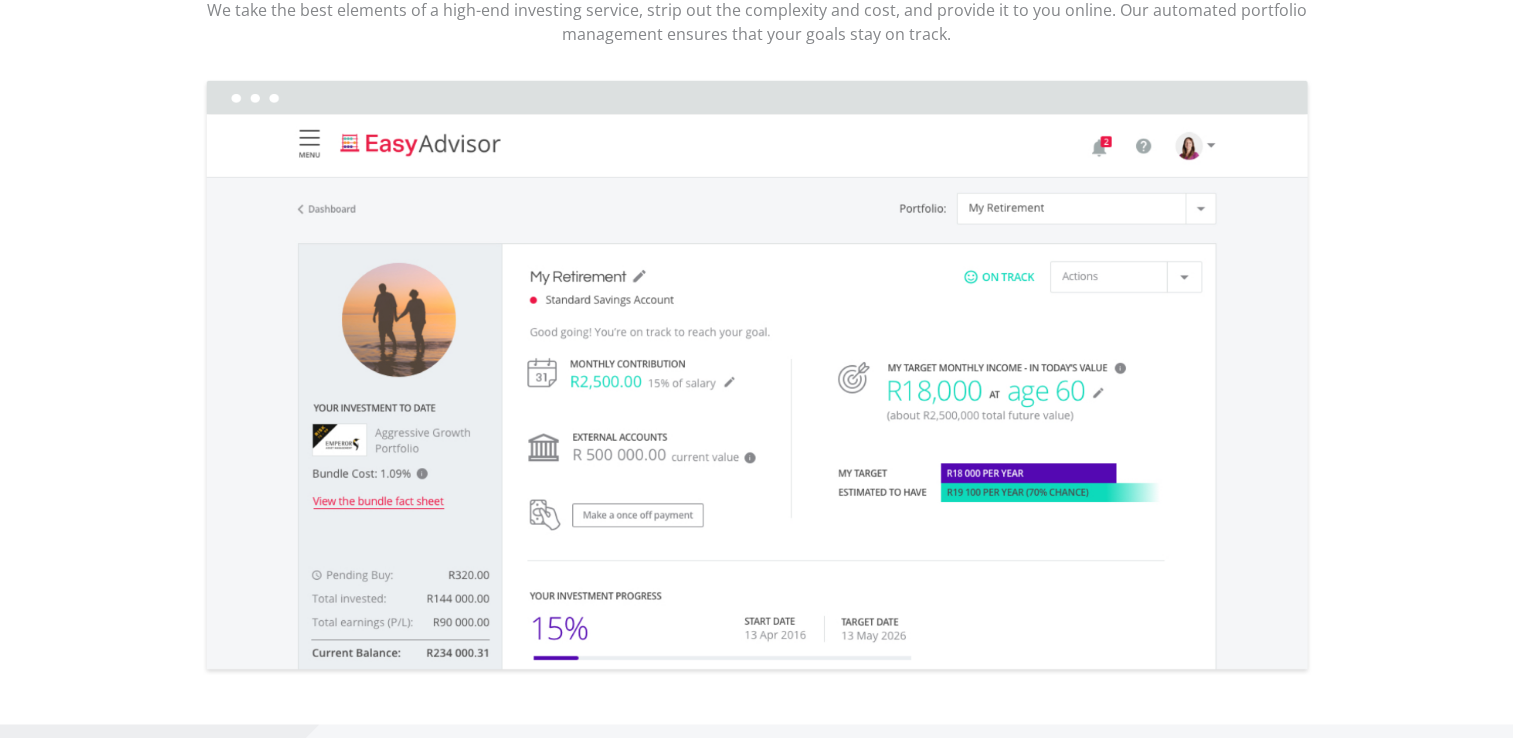 scroll, scrollTop: 2882, scrollLeft: 0, axis: vertical 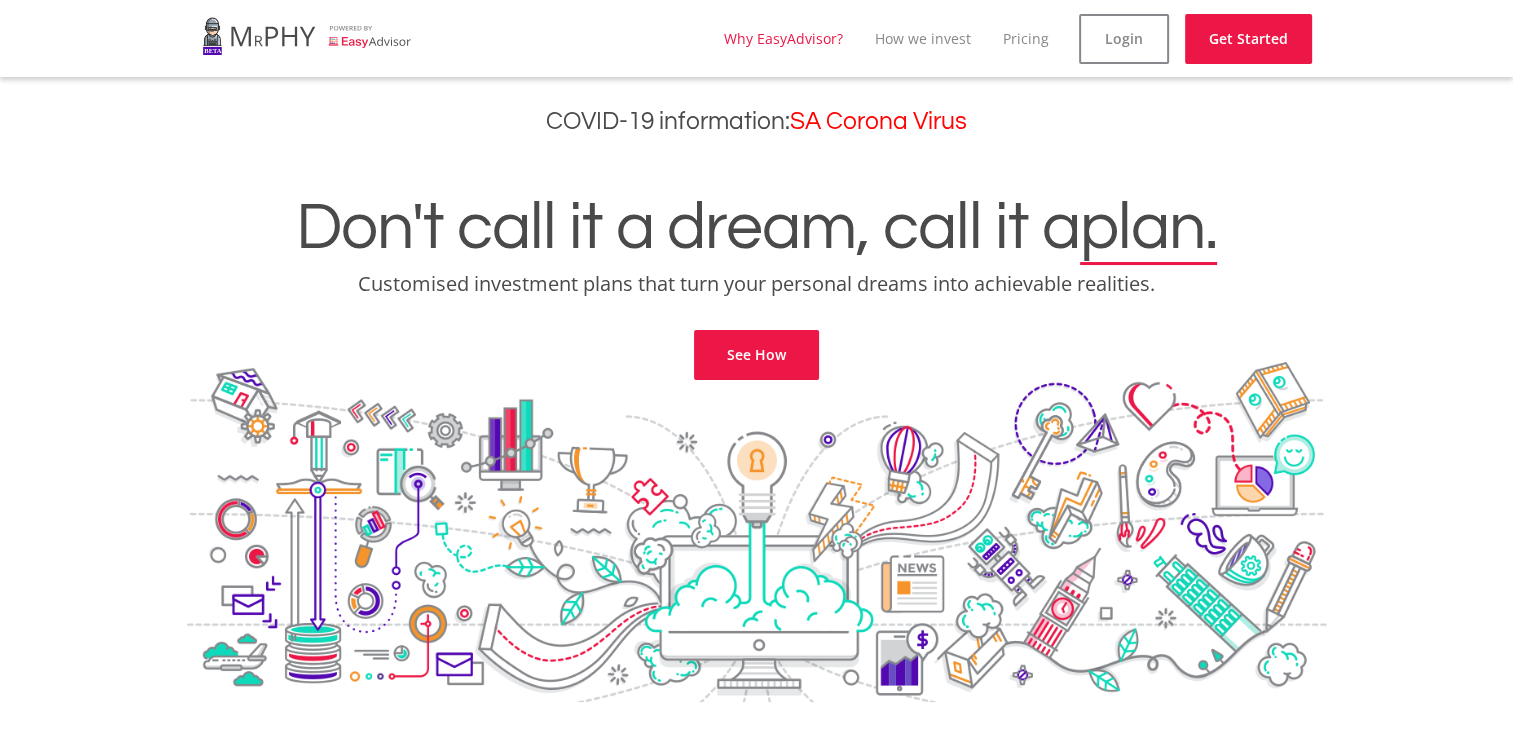 click on "Why EasyAdvisor?" at bounding box center (783, 38) 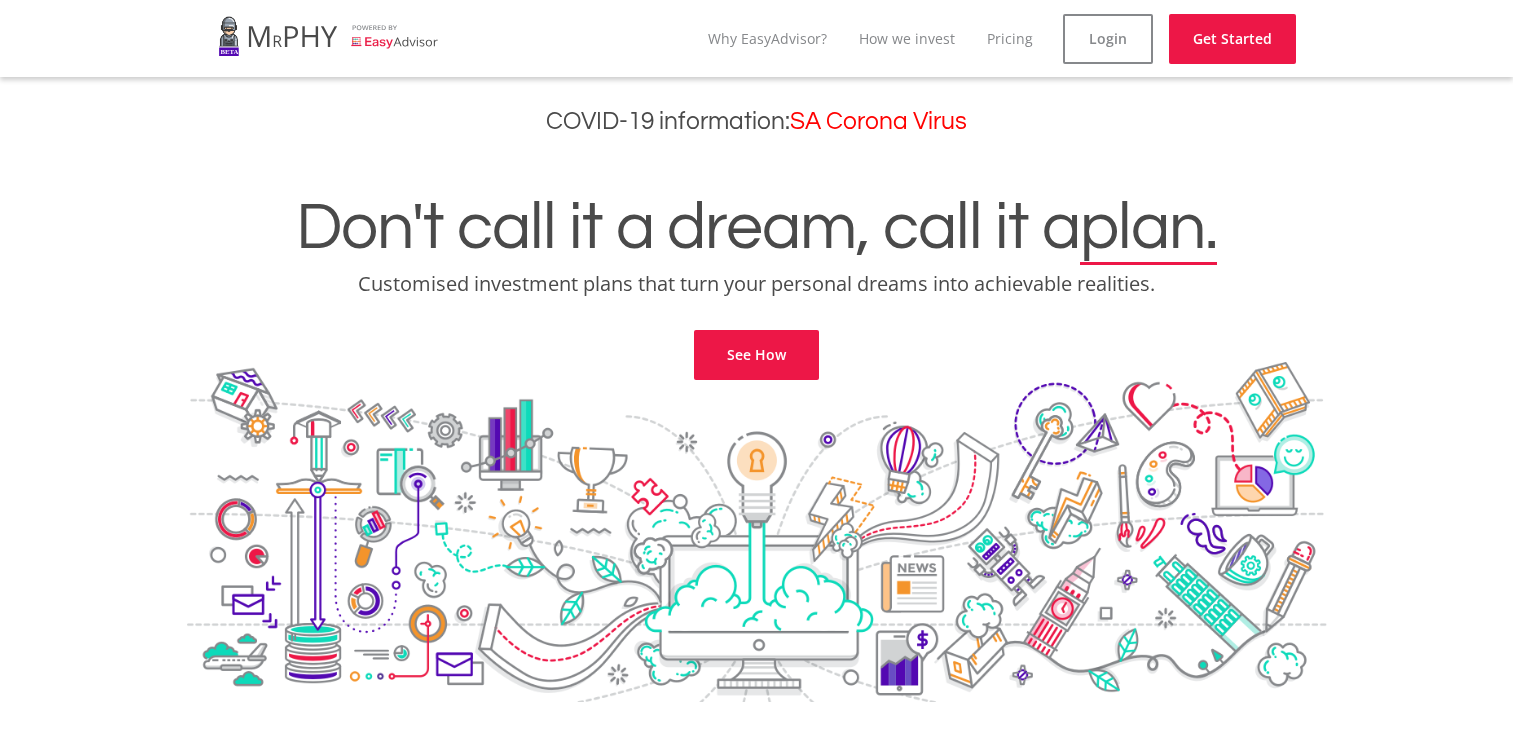 scroll, scrollTop: 0, scrollLeft: 0, axis: both 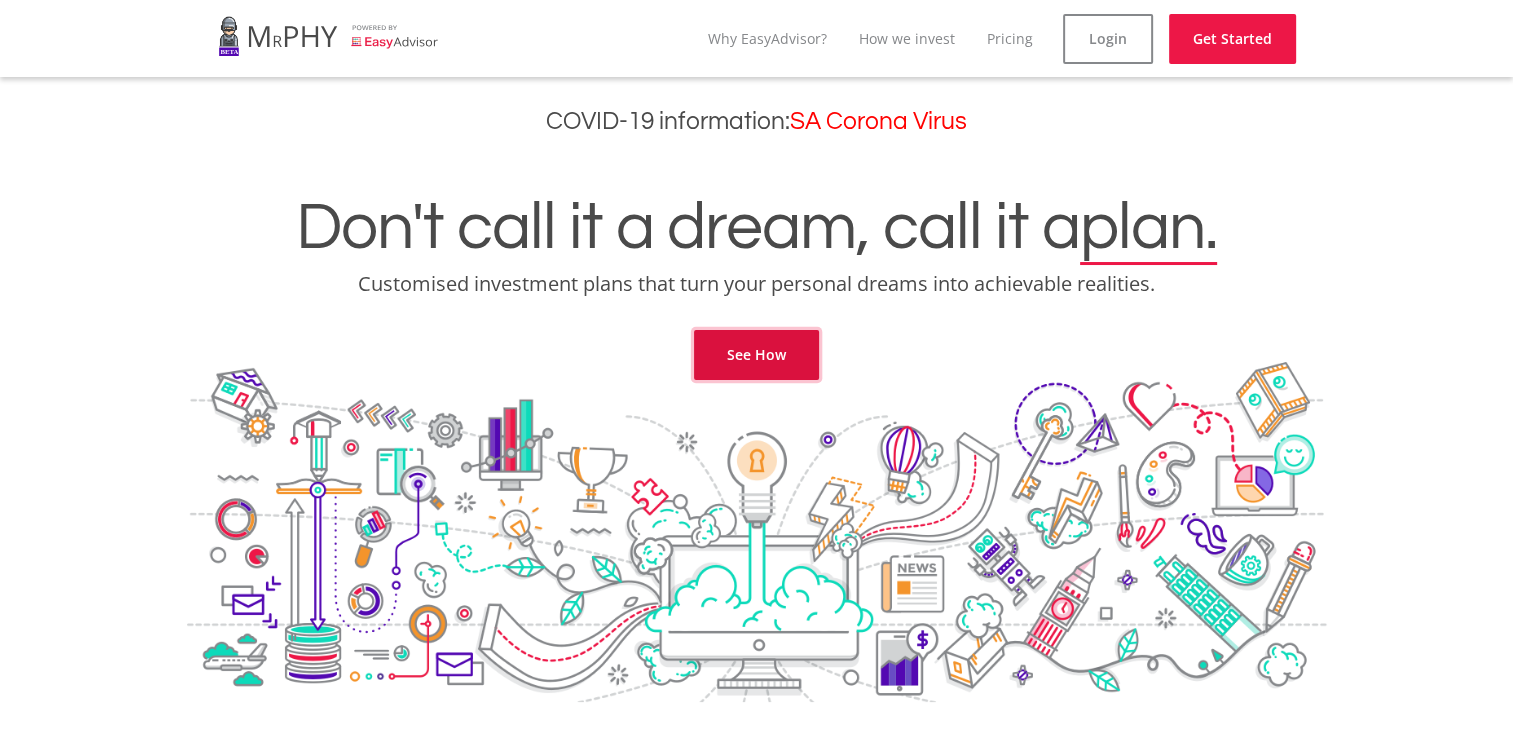 click on "See How" at bounding box center (756, 355) 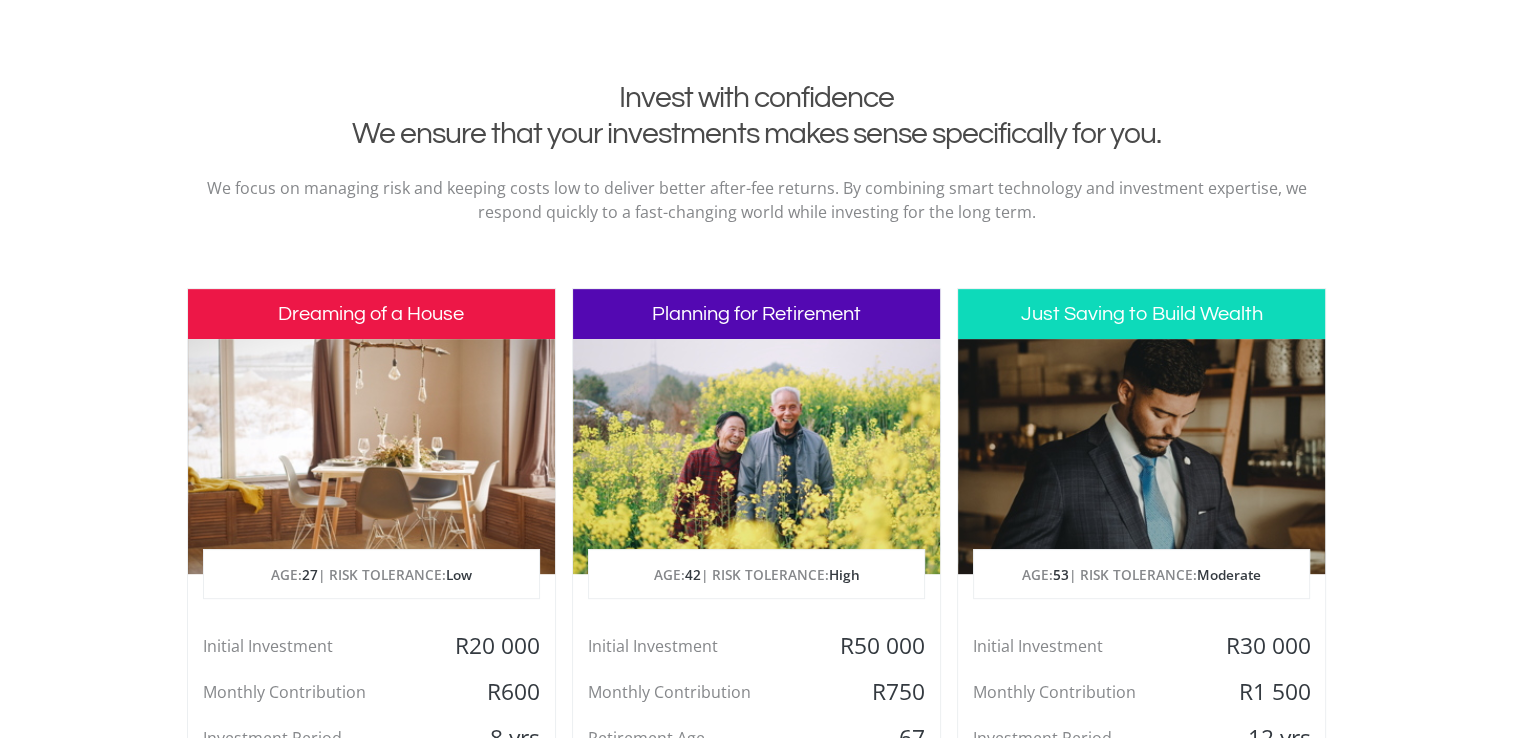 scroll, scrollTop: 812, scrollLeft: 0, axis: vertical 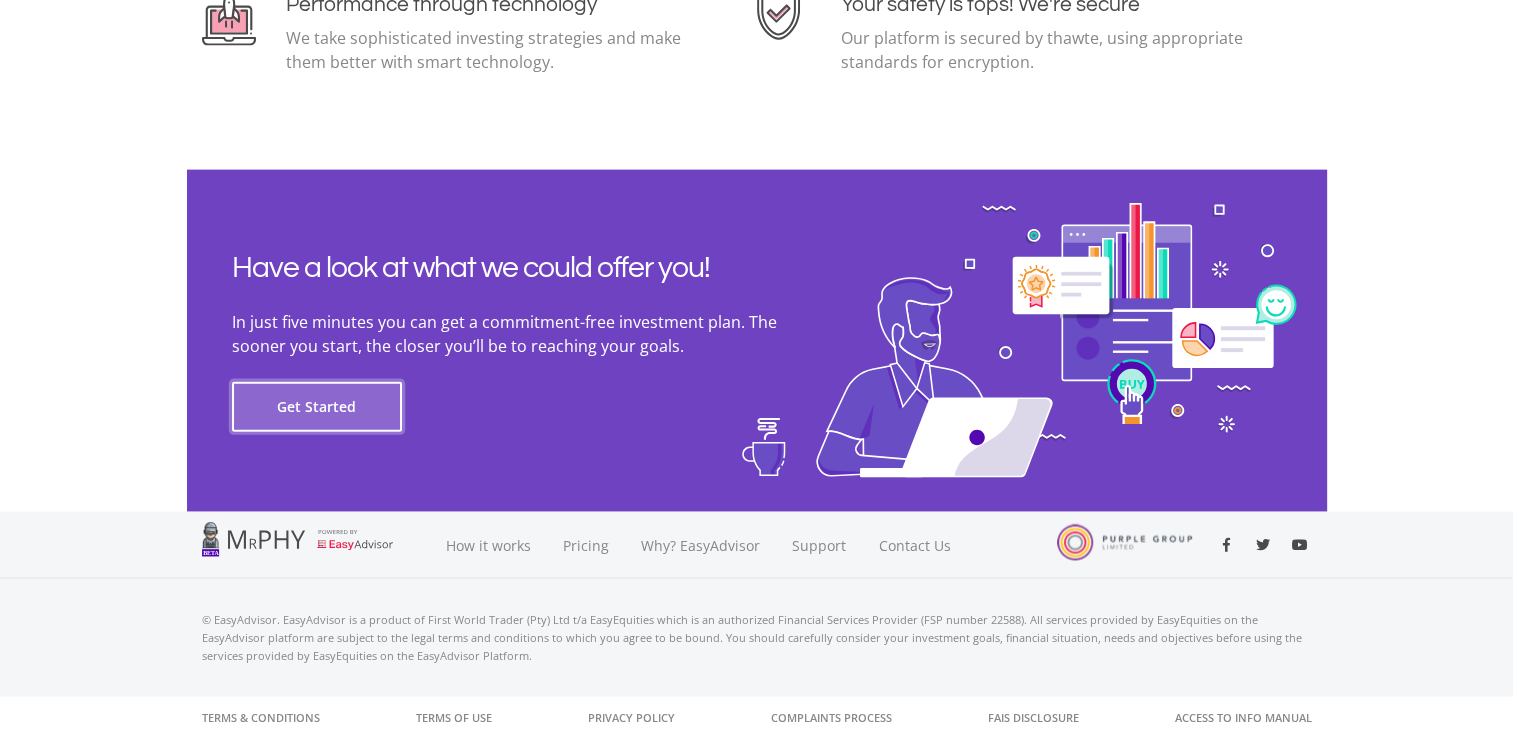 click on "Get Started" 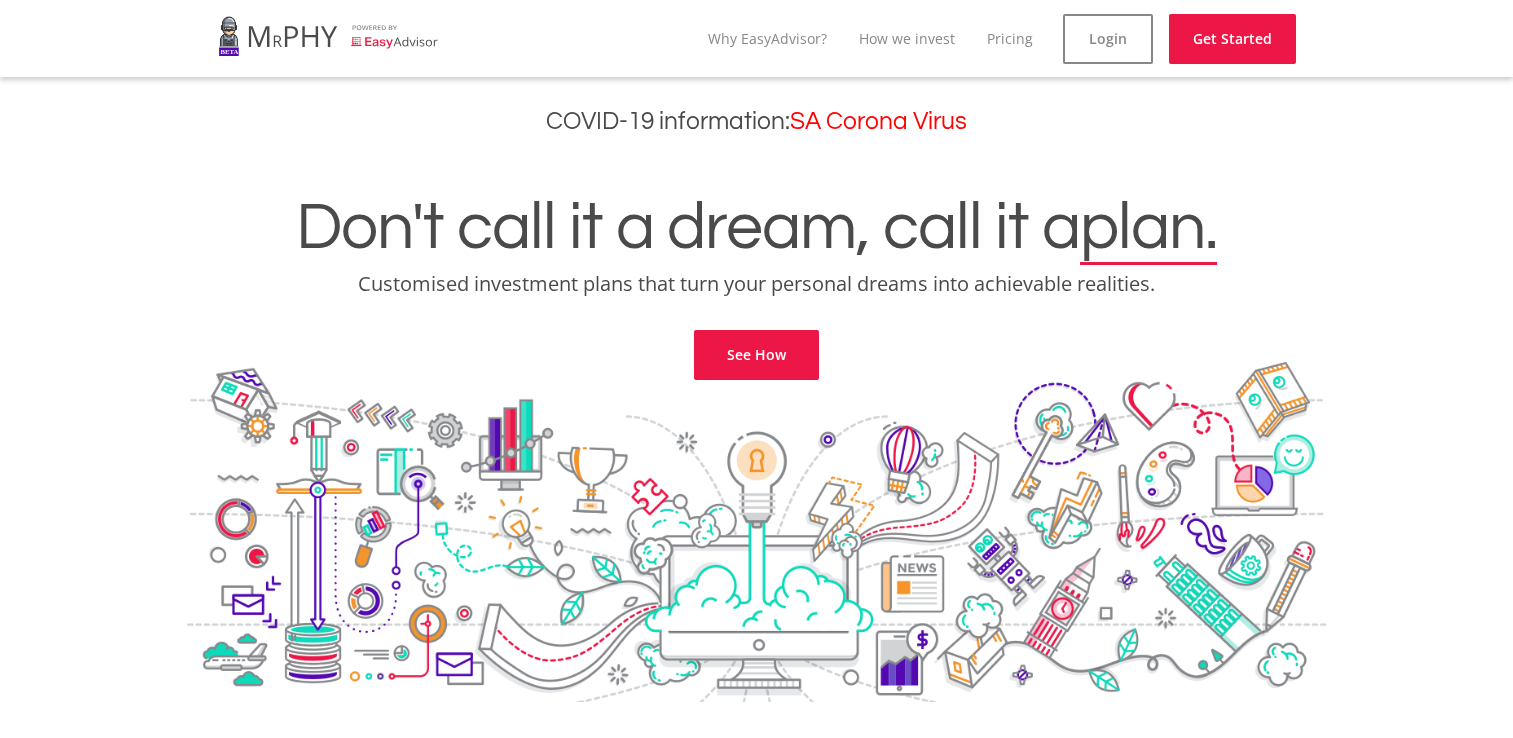 scroll, scrollTop: 0, scrollLeft: 0, axis: both 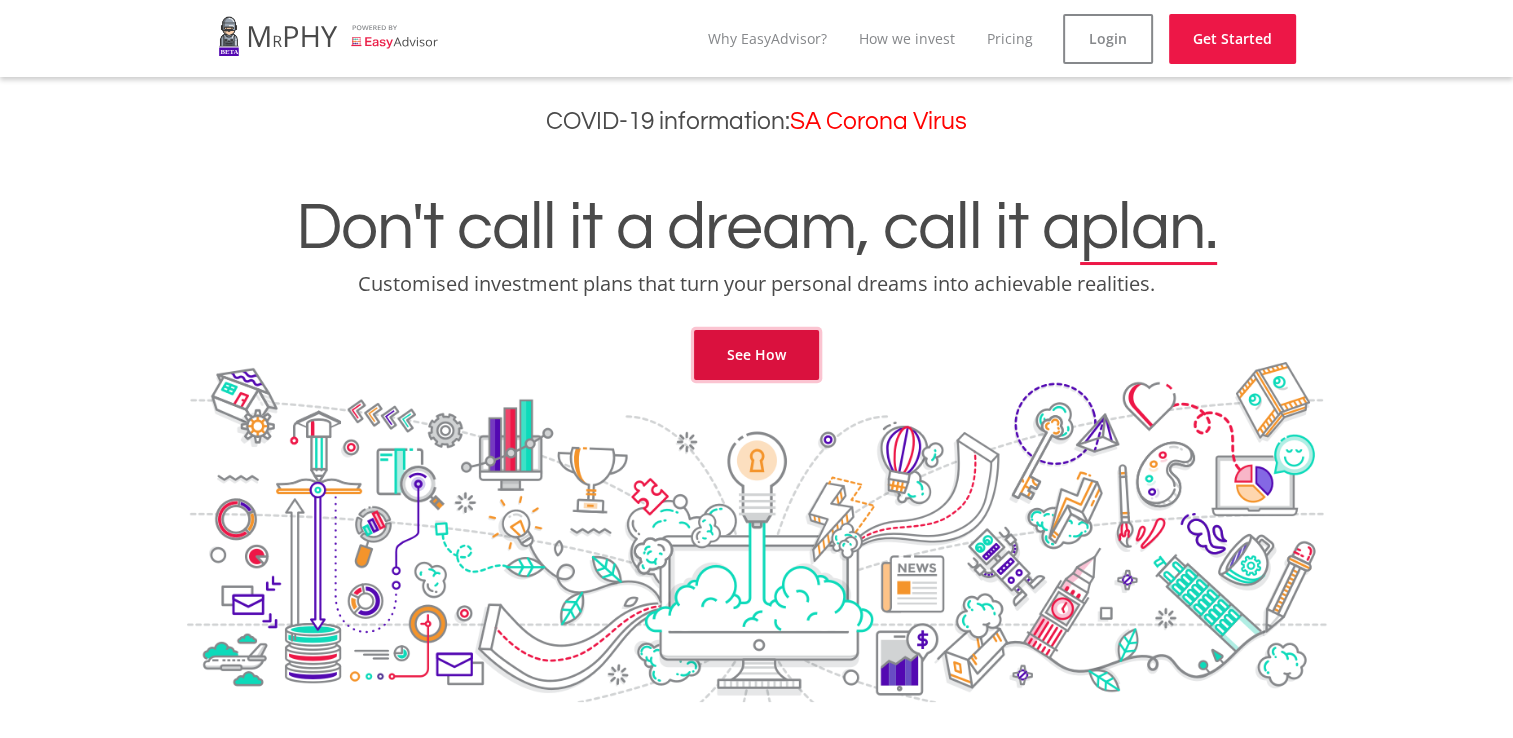 click on "See How" at bounding box center [756, 355] 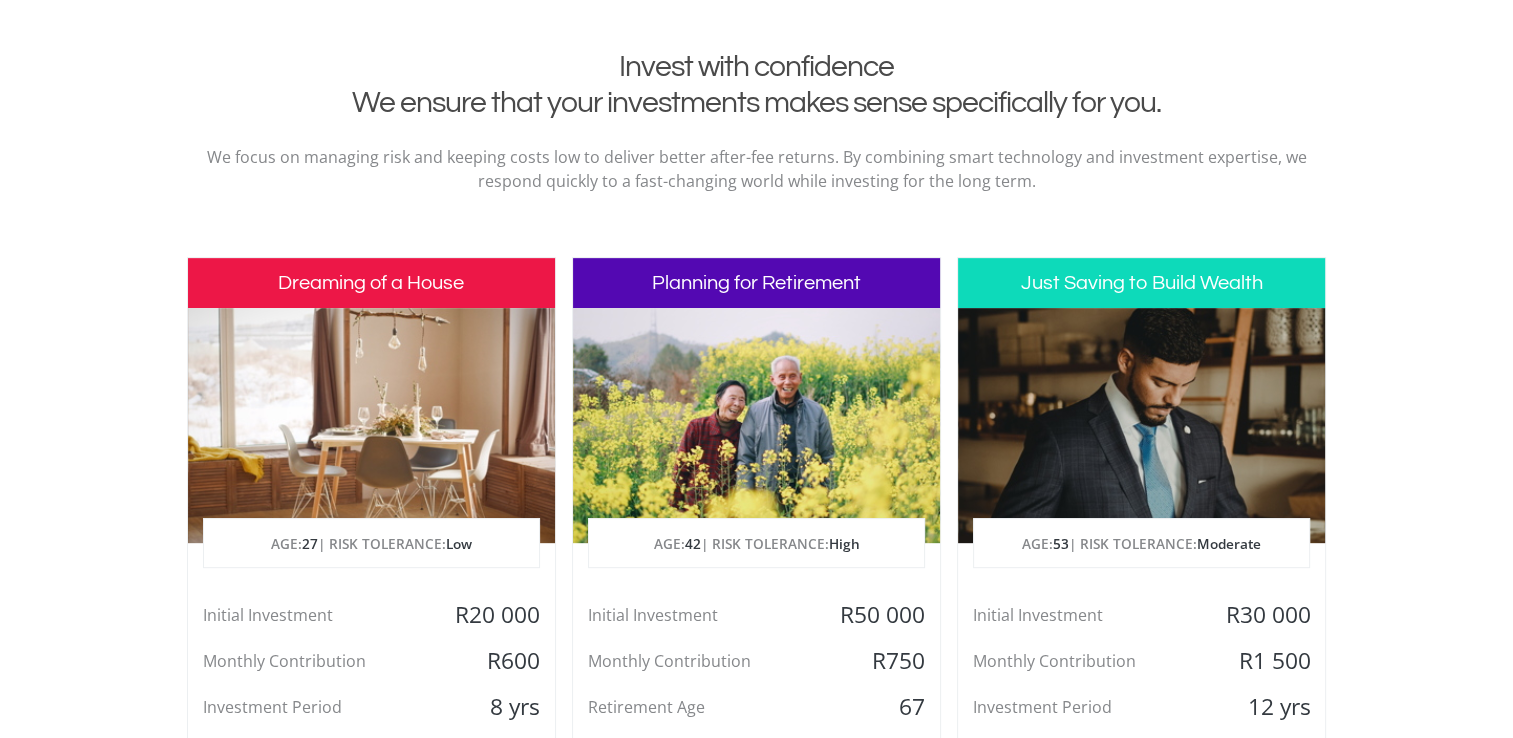 scroll, scrollTop: 812, scrollLeft: 0, axis: vertical 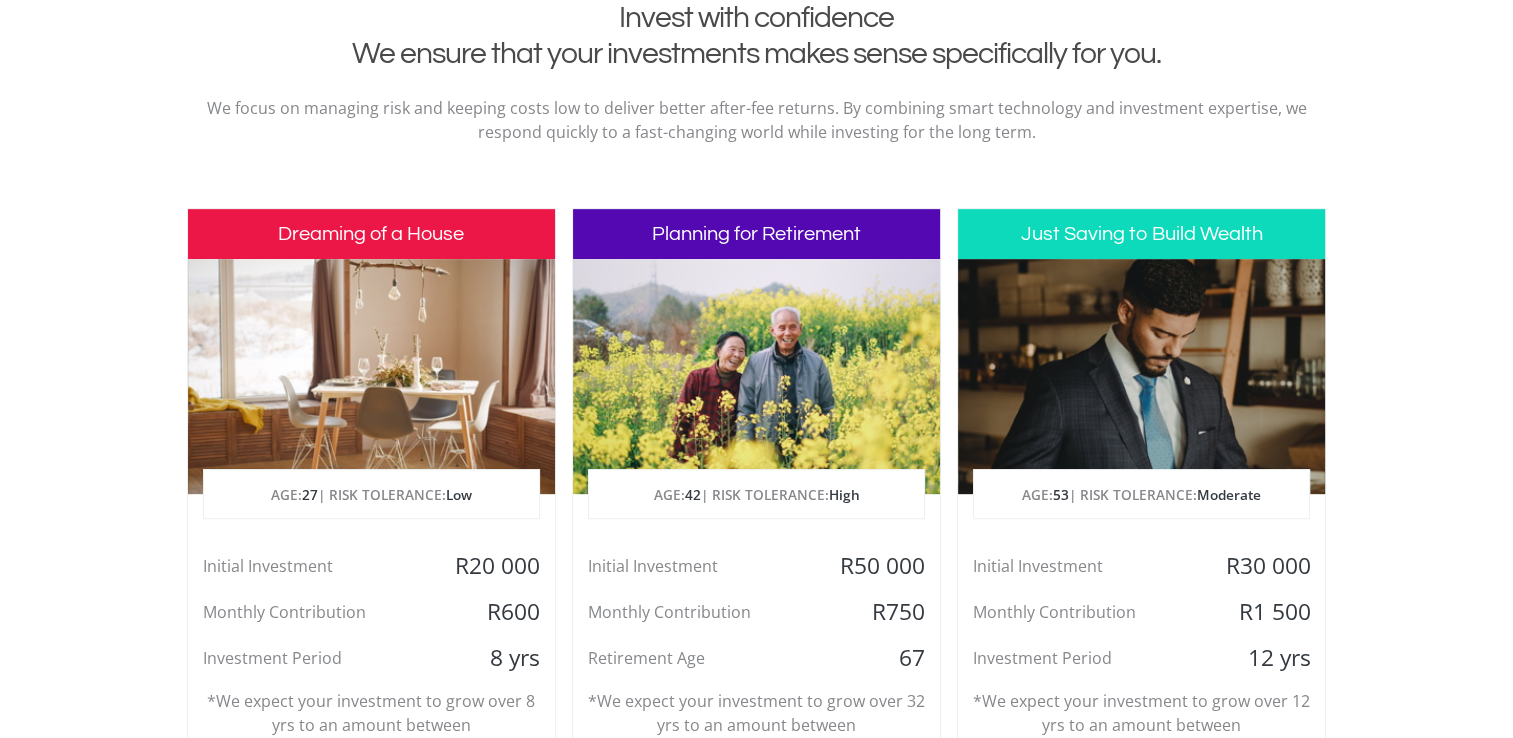 click at bounding box center [756, 376] 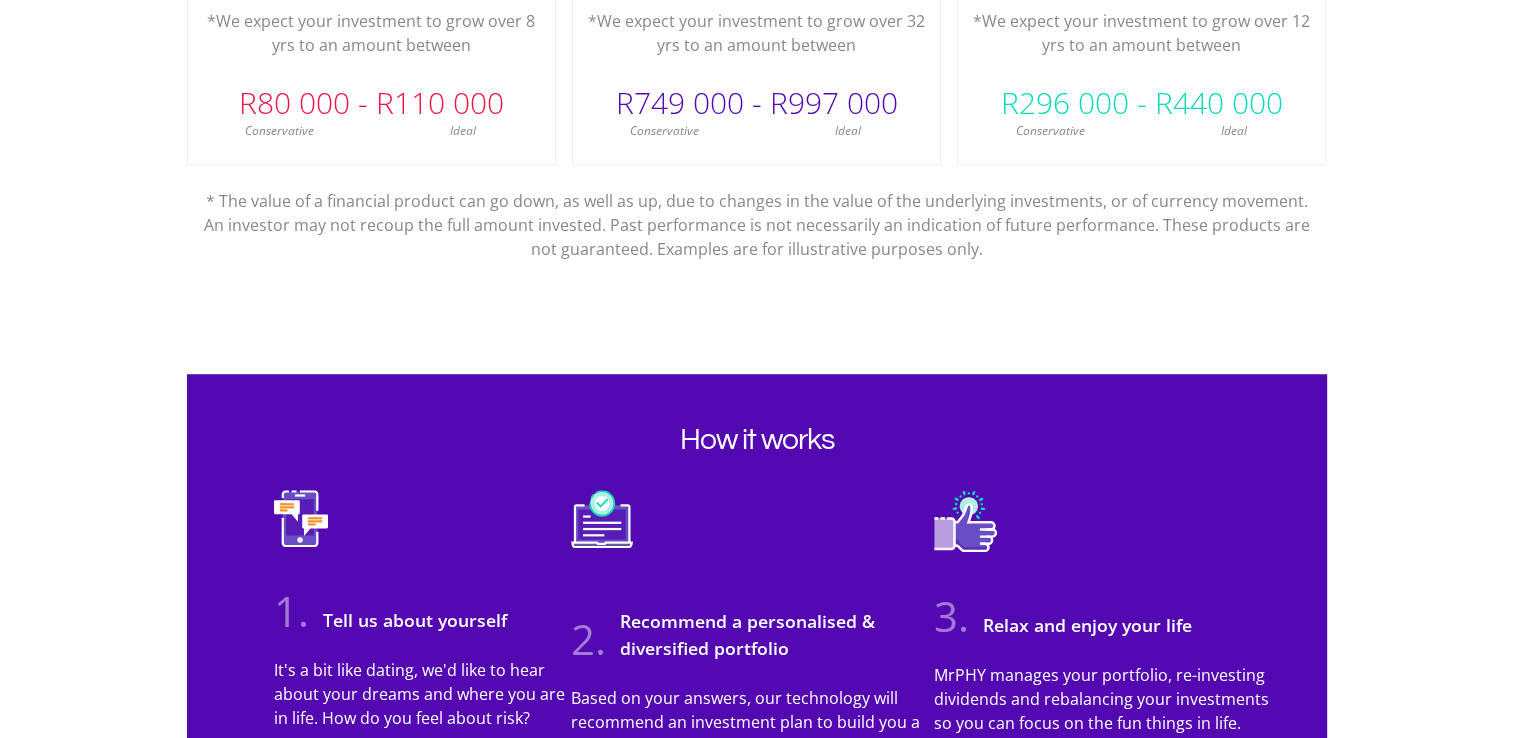 scroll, scrollTop: 1651, scrollLeft: 0, axis: vertical 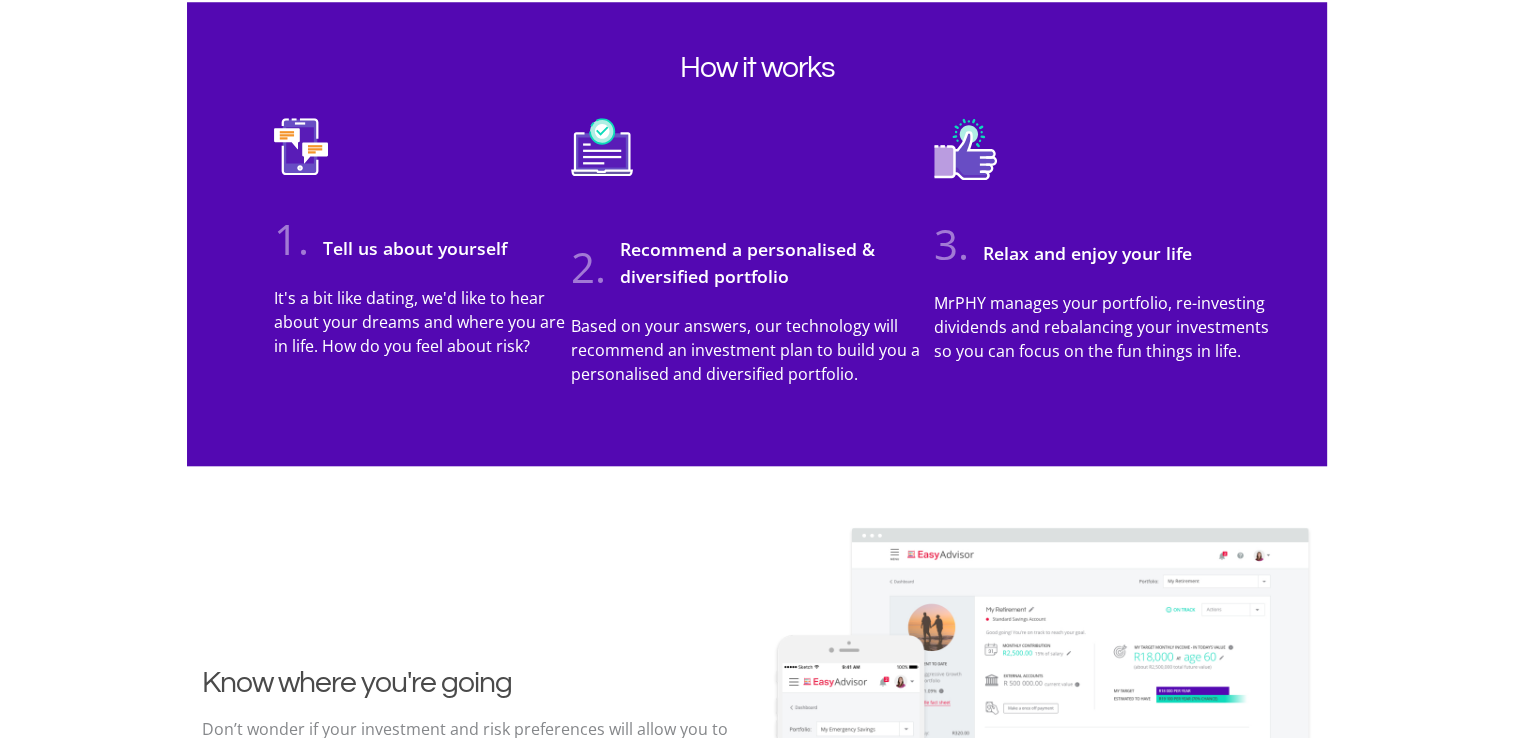 click on "How it works
1.
Tell us about yourself
It's a bit like dating, we'd like to hear about your dreams and where you are in life. How do you feel about risk?
2.
Recommend a personalised & diversified portfolio
Based on your answers, our technology will recommend an investment plan to build you a personalised and diversified portfolio.
3." at bounding box center [757, 233] 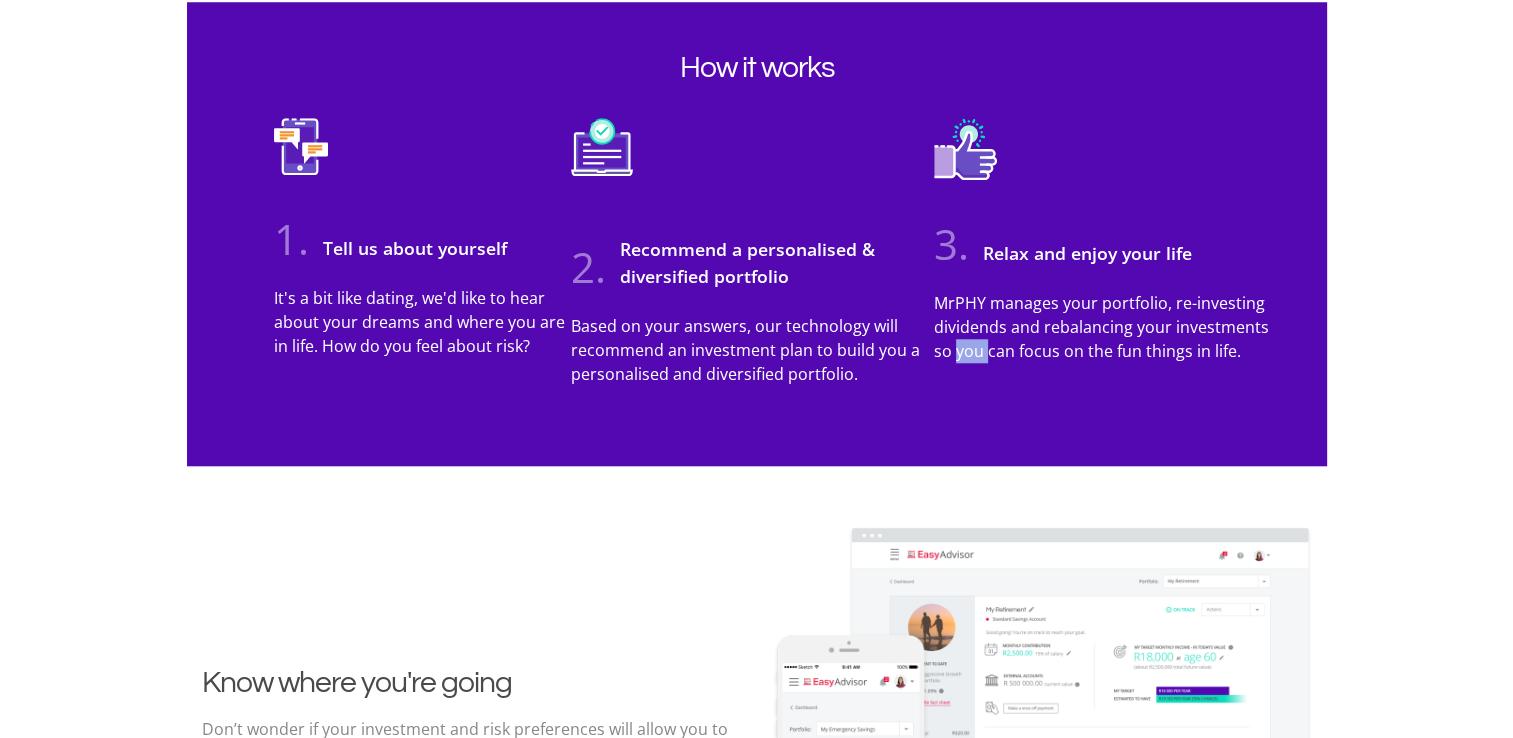 click on "How it works
1.
Tell us about yourself
It's a bit like dating, we'd like to hear about your dreams and where you are in life. How do you feel about risk?
2.
Recommend a personalised & diversified portfolio
Based on your answers, our technology will recommend an investment plan to build you a personalised and diversified portfolio.
3." at bounding box center [757, 233] 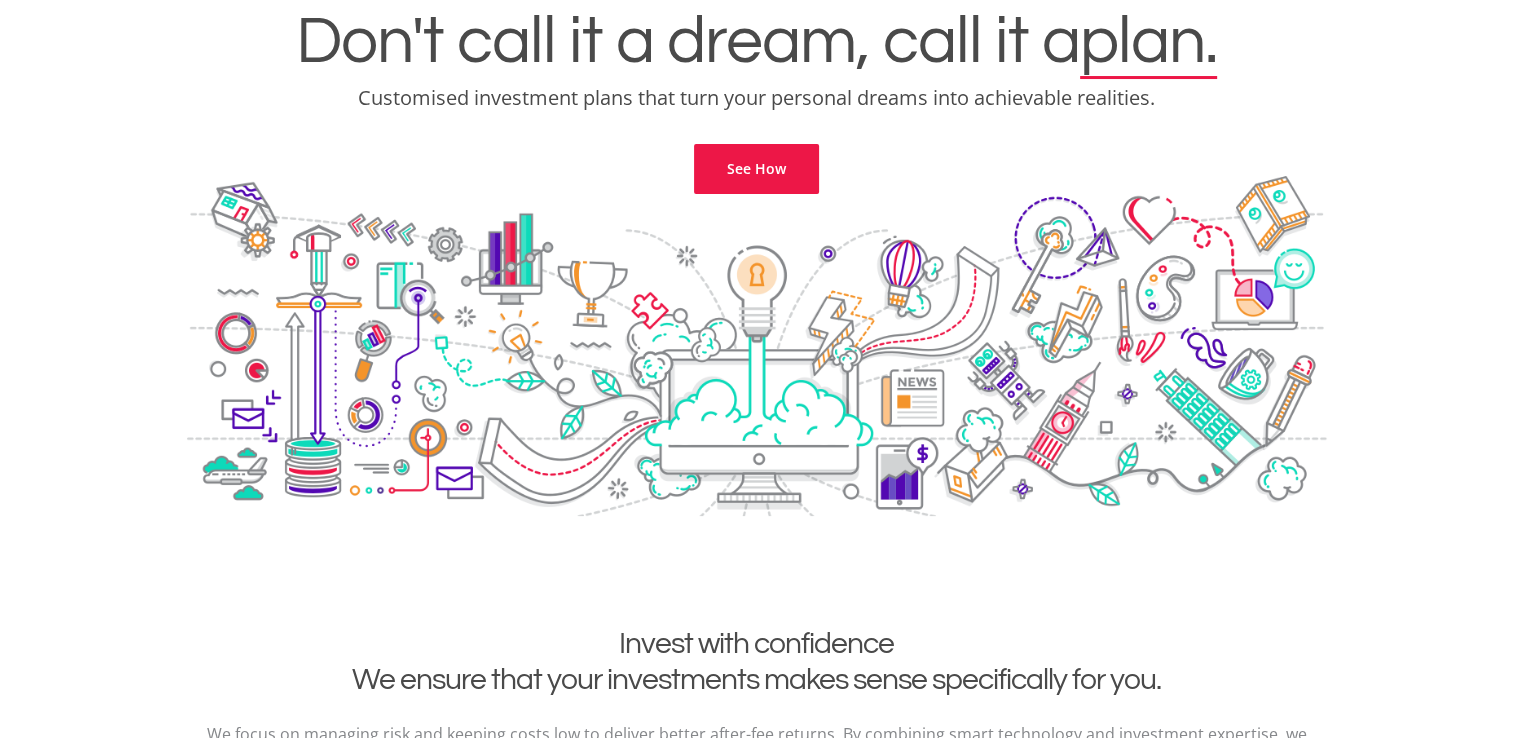 scroll, scrollTop: 0, scrollLeft: 0, axis: both 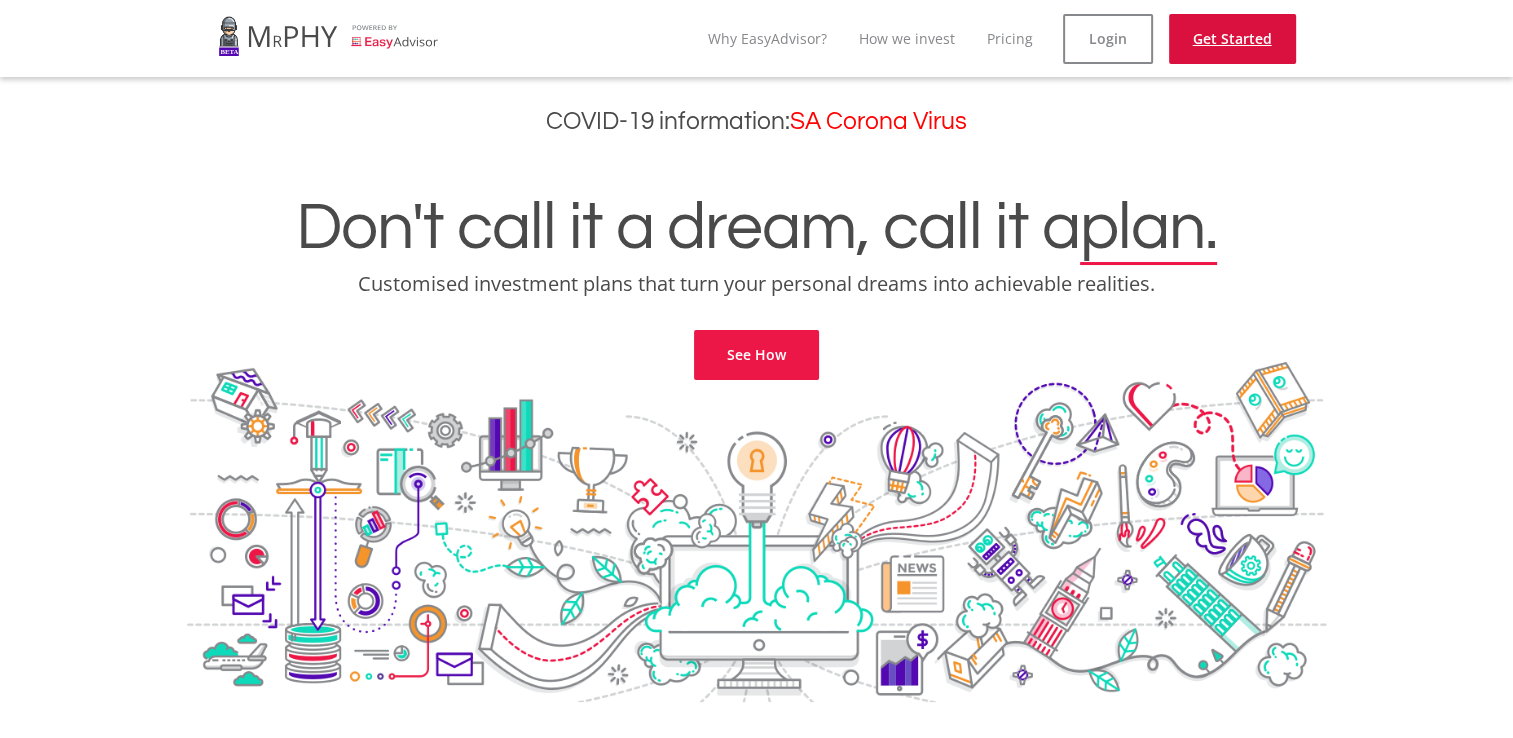 click on "Get Started" at bounding box center [1232, 39] 